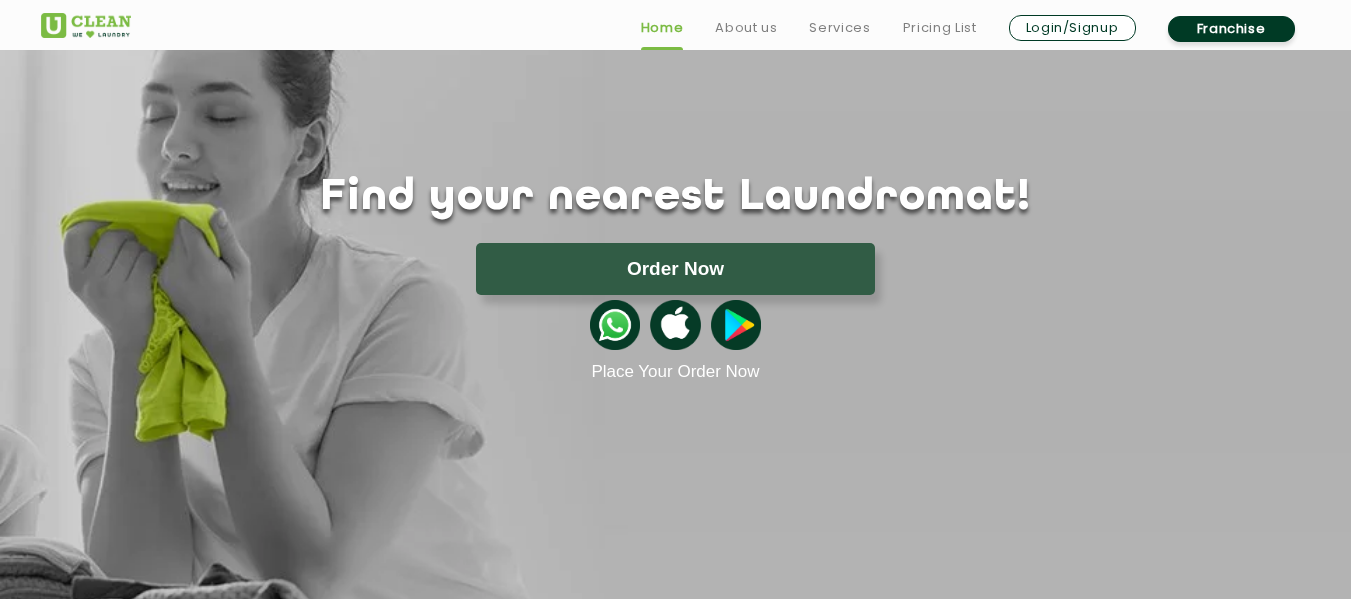 scroll, scrollTop: 85, scrollLeft: 0, axis: vertical 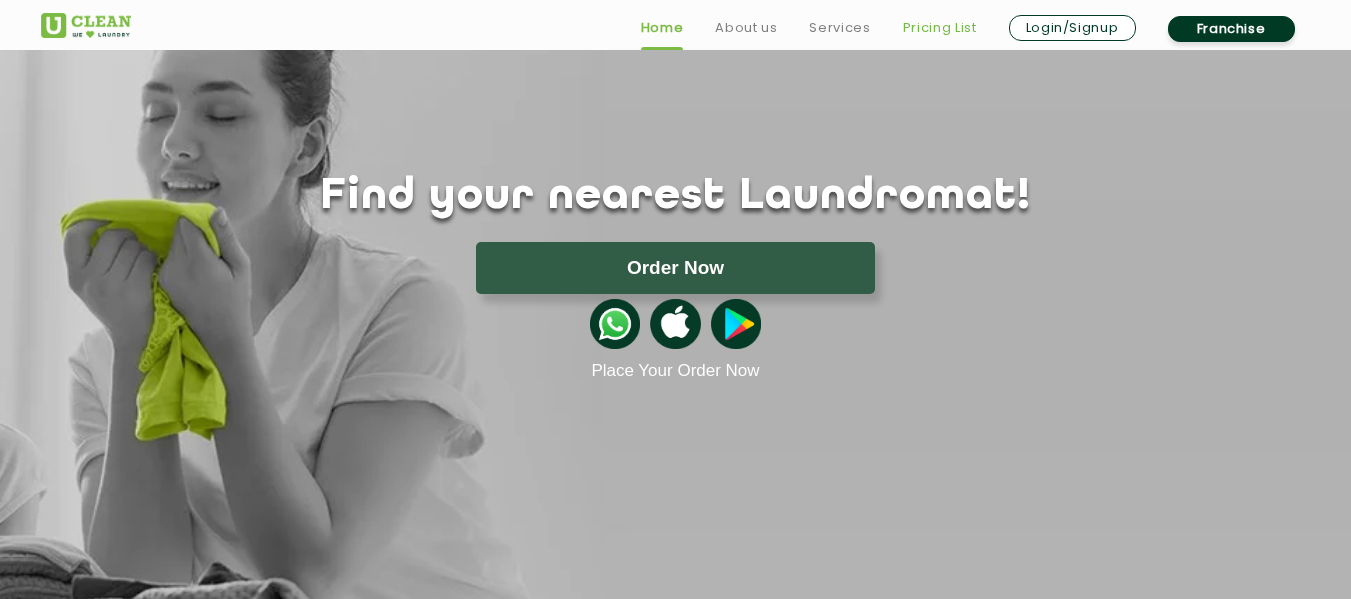 click on "Pricing List" at bounding box center (940, 28) 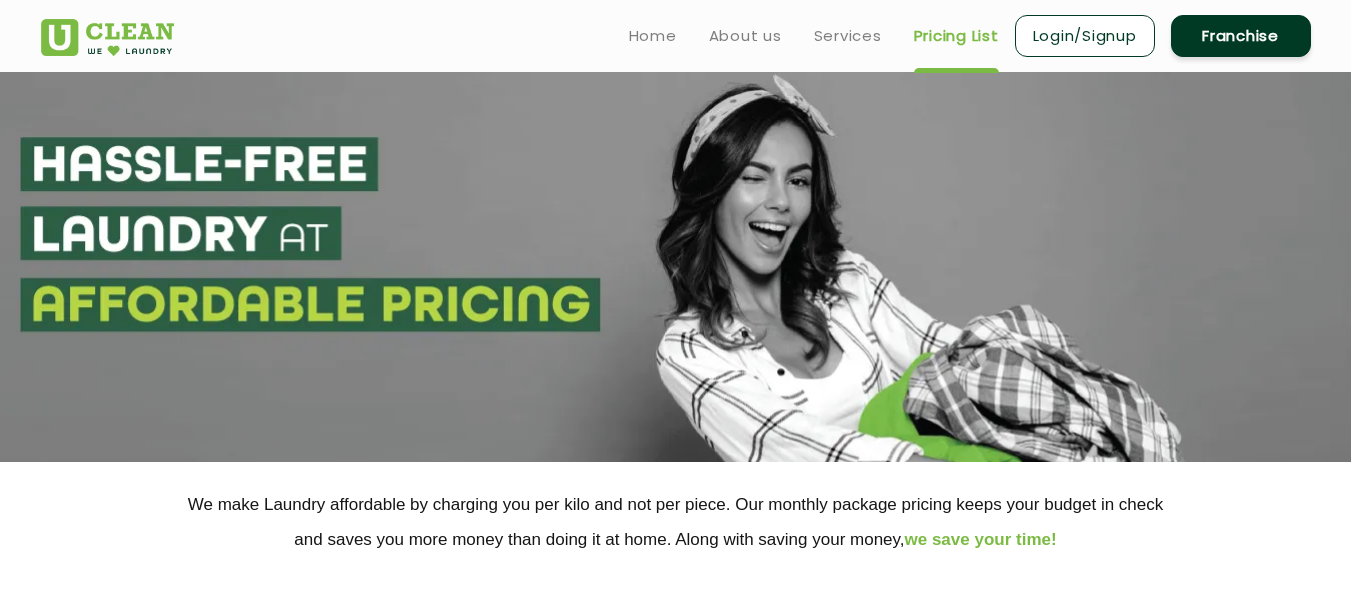 drag, startPoint x: 545, startPoint y: 270, endPoint x: 588, endPoint y: 148, distance: 129.3561 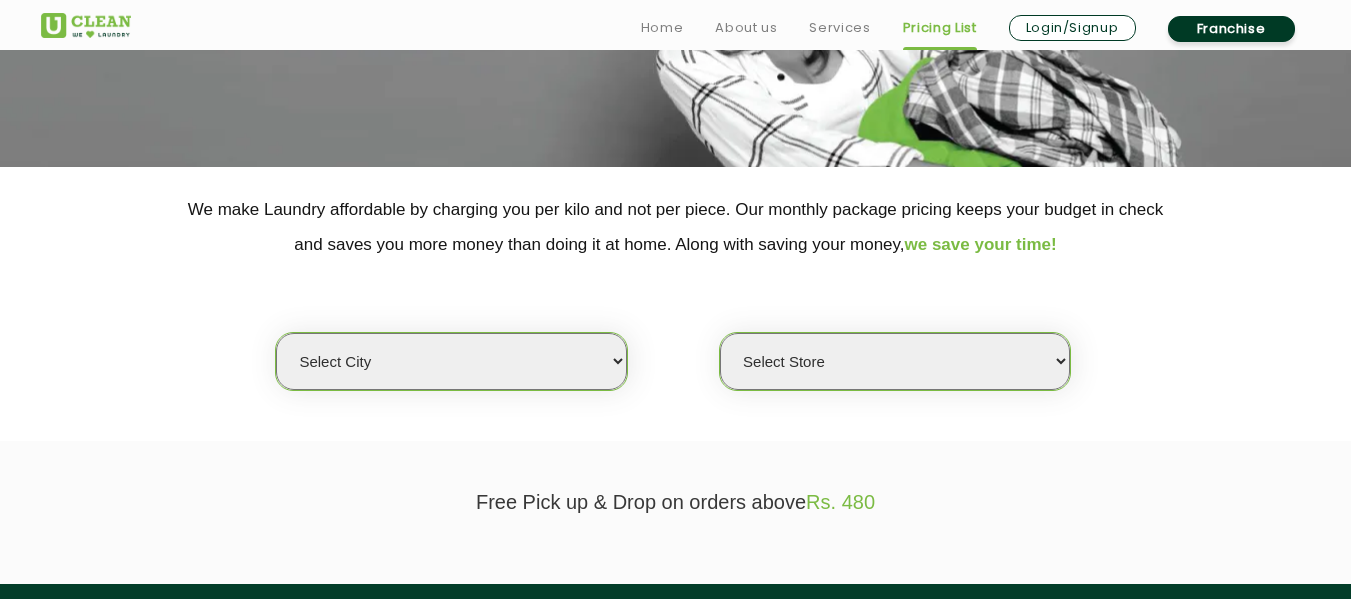 click on "Free Pick up & Drop on orders above  Rs. 480" 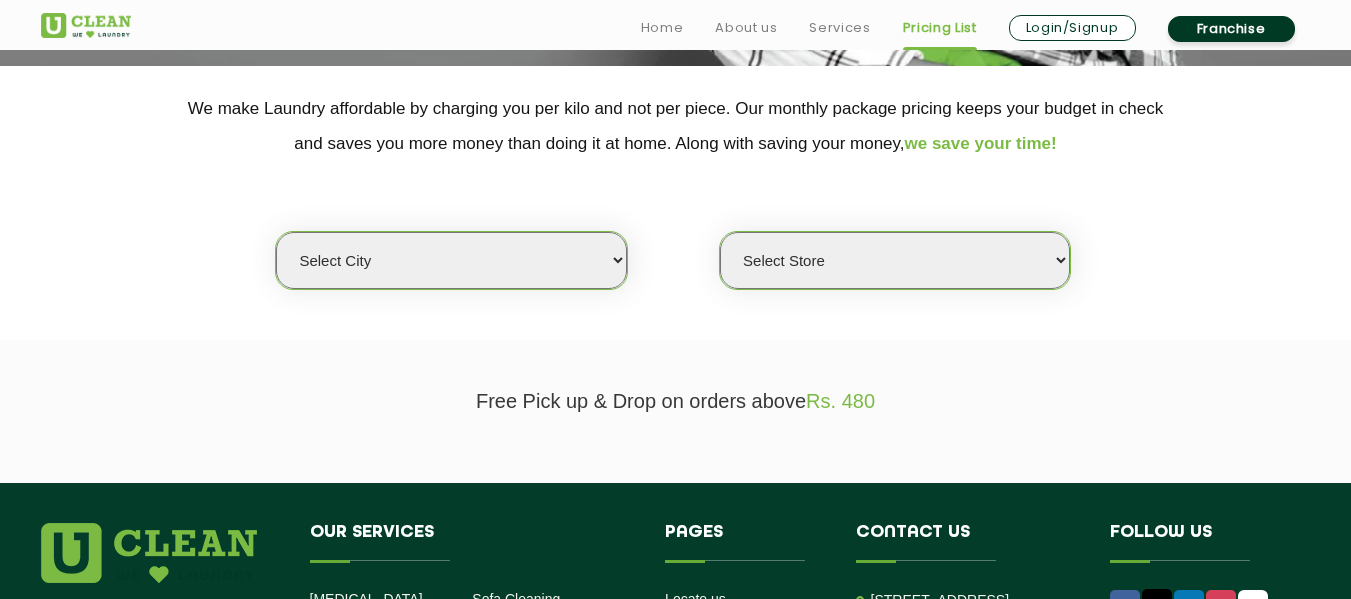 scroll, scrollTop: 425, scrollLeft: 0, axis: vertical 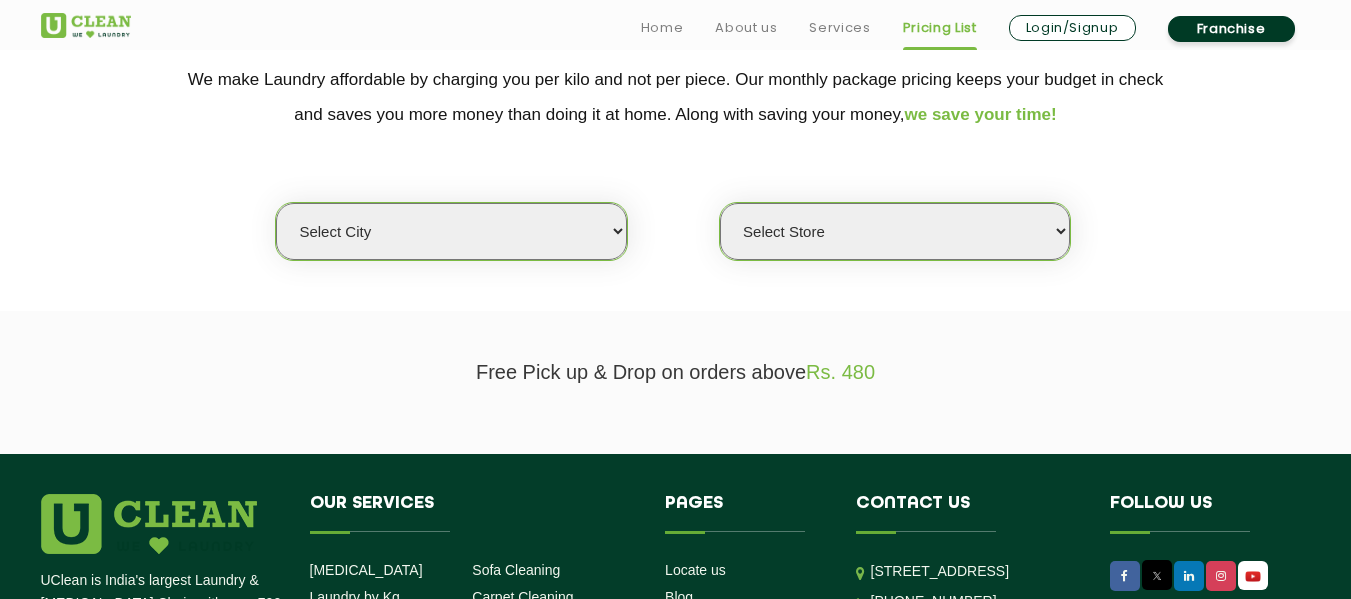 click on "Select city [GEOGRAPHIC_DATA] [GEOGRAPHIC_DATA] [GEOGRAPHIC_DATA] [GEOGRAPHIC_DATA] [GEOGRAPHIC_DATA] [GEOGRAPHIC_DATA] [GEOGRAPHIC_DATA] - [GEOGRAPHIC_DATA] Select [GEOGRAPHIC_DATA] [GEOGRAPHIC_DATA] [GEOGRAPHIC_DATA] [GEOGRAPHIC_DATA] [GEOGRAPHIC_DATA] [GEOGRAPHIC_DATA] [GEOGRAPHIC_DATA] [GEOGRAPHIC_DATA] [GEOGRAPHIC_DATA] [GEOGRAPHIC_DATA] [GEOGRAPHIC_DATA] [GEOGRAPHIC_DATA] [GEOGRAPHIC_DATA] [GEOGRAPHIC_DATA] [GEOGRAPHIC_DATA] [GEOGRAPHIC_DATA] [GEOGRAPHIC_DATA] [GEOGRAPHIC_DATA] [GEOGRAPHIC_DATA] [GEOGRAPHIC_DATA] [GEOGRAPHIC_DATA] [GEOGRAPHIC_DATA] [GEOGRAPHIC_DATA] [GEOGRAPHIC_DATA] [GEOGRAPHIC_DATA] [GEOGRAPHIC_DATA] [GEOGRAPHIC_DATA] [GEOGRAPHIC_DATA] [GEOGRAPHIC_DATA] [GEOGRAPHIC_DATA] [GEOGRAPHIC_DATA] [GEOGRAPHIC_DATA] [GEOGRAPHIC_DATA] [GEOGRAPHIC_DATA] [GEOGRAPHIC_DATA] [GEOGRAPHIC_DATA] [GEOGRAPHIC_DATA] [GEOGRAPHIC_DATA] [GEOGRAPHIC_DATA] [GEOGRAPHIC_DATA] [GEOGRAPHIC_DATA] [GEOGRAPHIC_DATA] [GEOGRAPHIC_DATA] [GEOGRAPHIC_DATA] [GEOGRAPHIC_DATA] [GEOGRAPHIC_DATA] [GEOGRAPHIC_DATA] [GEOGRAPHIC_DATA] [GEOGRAPHIC_DATA] [GEOGRAPHIC_DATA] [GEOGRAPHIC_DATA] [GEOGRAPHIC_DATA] [GEOGRAPHIC_DATA] [GEOGRAPHIC_DATA] [GEOGRAPHIC_DATA] [GEOGRAPHIC_DATA] [GEOGRAPHIC_DATA] [GEOGRAPHIC_DATA] [GEOGRAPHIC_DATA] [GEOGRAPHIC_DATA] [GEOGRAPHIC_DATA] [GEOGRAPHIC_DATA] [GEOGRAPHIC_DATA] [GEOGRAPHIC_DATA] [GEOGRAPHIC_DATA] [GEOGRAPHIC_DATA] [GEOGRAPHIC_DATA] [GEOGRAPHIC_DATA] [GEOGRAPHIC_DATA] [GEOGRAPHIC_DATA] [GEOGRAPHIC_DATA] [GEOGRAPHIC_DATA] [GEOGRAPHIC_DATA] [GEOGRAPHIC_DATA] [GEOGRAPHIC_DATA] [GEOGRAPHIC_DATA] [GEOGRAPHIC_DATA] [GEOGRAPHIC_DATA] - Select [GEOGRAPHIC_DATA] [GEOGRAPHIC_DATA] [GEOGRAPHIC_DATA] [GEOGRAPHIC_DATA] [GEOGRAPHIC_DATA] [GEOGRAPHIC_DATA] [GEOGRAPHIC_DATA] [GEOGRAPHIC_DATA] [GEOGRAPHIC_DATA] [GEOGRAPHIC_DATA] [GEOGRAPHIC_DATA] [GEOGRAPHIC_DATA] [GEOGRAPHIC_DATA] [GEOGRAPHIC_DATA] [GEOGRAPHIC_DATA] [GEOGRAPHIC_DATA] [GEOGRAPHIC_DATA] [GEOGRAPHIC_DATA] [GEOGRAPHIC_DATA] [GEOGRAPHIC_DATA] [GEOGRAPHIC_DATA] [GEOGRAPHIC_DATA] [GEOGRAPHIC_DATA] [GEOGRAPHIC_DATA] [GEOGRAPHIC_DATA] [GEOGRAPHIC_DATA] [GEOGRAPHIC_DATA] [GEOGRAPHIC_DATA] [GEOGRAPHIC_DATA] [GEOGRAPHIC_DATA] [GEOGRAPHIC_DATA] [GEOGRAPHIC_DATA]" at bounding box center (451, 231) 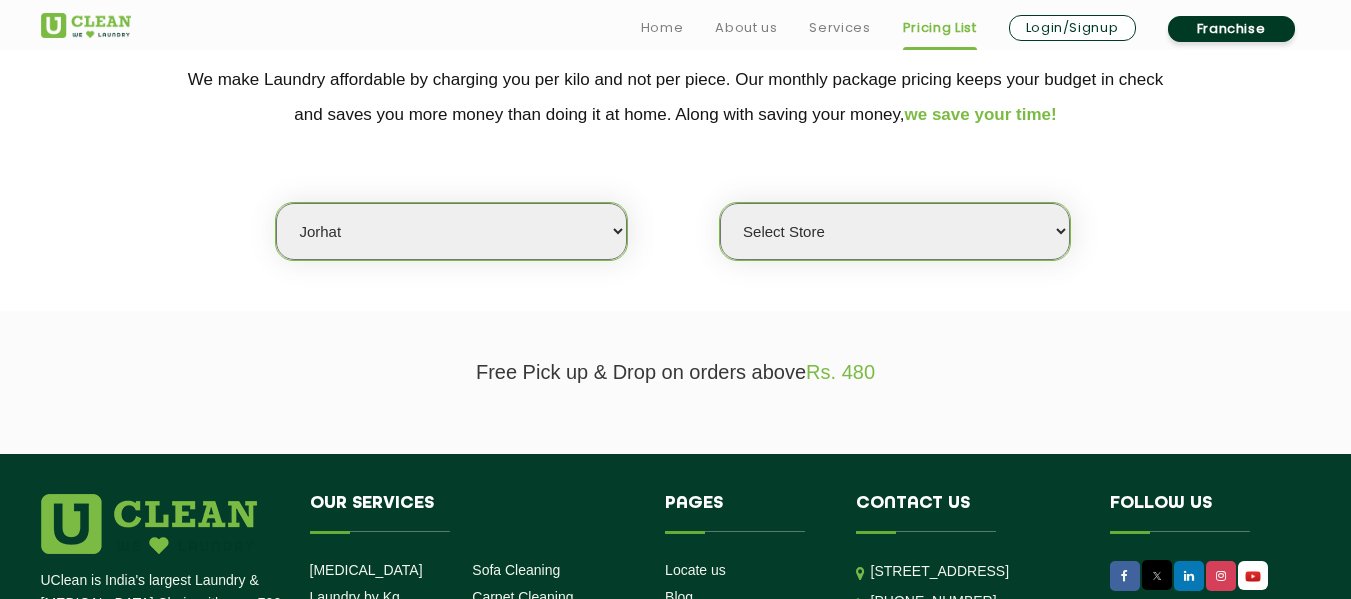 click on "Select city [GEOGRAPHIC_DATA] [GEOGRAPHIC_DATA] [GEOGRAPHIC_DATA] [GEOGRAPHIC_DATA] [GEOGRAPHIC_DATA] [GEOGRAPHIC_DATA] [GEOGRAPHIC_DATA] - [GEOGRAPHIC_DATA] Select [GEOGRAPHIC_DATA] [GEOGRAPHIC_DATA] [GEOGRAPHIC_DATA] [GEOGRAPHIC_DATA] [GEOGRAPHIC_DATA] [GEOGRAPHIC_DATA] [GEOGRAPHIC_DATA] [GEOGRAPHIC_DATA] [GEOGRAPHIC_DATA] [GEOGRAPHIC_DATA] [GEOGRAPHIC_DATA] [GEOGRAPHIC_DATA] [GEOGRAPHIC_DATA] [GEOGRAPHIC_DATA] [GEOGRAPHIC_DATA] [GEOGRAPHIC_DATA] [GEOGRAPHIC_DATA] [GEOGRAPHIC_DATA] [GEOGRAPHIC_DATA] [GEOGRAPHIC_DATA] [GEOGRAPHIC_DATA] [GEOGRAPHIC_DATA] [GEOGRAPHIC_DATA] [GEOGRAPHIC_DATA] [GEOGRAPHIC_DATA] [GEOGRAPHIC_DATA] [GEOGRAPHIC_DATA] [GEOGRAPHIC_DATA] [GEOGRAPHIC_DATA] [GEOGRAPHIC_DATA] [GEOGRAPHIC_DATA] [GEOGRAPHIC_DATA] [GEOGRAPHIC_DATA] [GEOGRAPHIC_DATA] [GEOGRAPHIC_DATA] [GEOGRAPHIC_DATA] [GEOGRAPHIC_DATA] [GEOGRAPHIC_DATA] [GEOGRAPHIC_DATA] [GEOGRAPHIC_DATA] [GEOGRAPHIC_DATA] [GEOGRAPHIC_DATA] [GEOGRAPHIC_DATA] [GEOGRAPHIC_DATA] [GEOGRAPHIC_DATA] [GEOGRAPHIC_DATA] [GEOGRAPHIC_DATA] [GEOGRAPHIC_DATA] [GEOGRAPHIC_DATA] [GEOGRAPHIC_DATA] [GEOGRAPHIC_DATA] [GEOGRAPHIC_DATA] [GEOGRAPHIC_DATA] [GEOGRAPHIC_DATA] [GEOGRAPHIC_DATA] [GEOGRAPHIC_DATA] [GEOGRAPHIC_DATA] [GEOGRAPHIC_DATA] [GEOGRAPHIC_DATA] [GEOGRAPHIC_DATA] [GEOGRAPHIC_DATA] [GEOGRAPHIC_DATA] [GEOGRAPHIC_DATA] [GEOGRAPHIC_DATA] [GEOGRAPHIC_DATA] [GEOGRAPHIC_DATA] [GEOGRAPHIC_DATA] [GEOGRAPHIC_DATA] [GEOGRAPHIC_DATA] [GEOGRAPHIC_DATA] [GEOGRAPHIC_DATA] [GEOGRAPHIC_DATA] [GEOGRAPHIC_DATA] [GEOGRAPHIC_DATA] [GEOGRAPHIC_DATA] [GEOGRAPHIC_DATA] [GEOGRAPHIC_DATA] [GEOGRAPHIC_DATA] - Select [GEOGRAPHIC_DATA] [GEOGRAPHIC_DATA] [GEOGRAPHIC_DATA] [GEOGRAPHIC_DATA] [GEOGRAPHIC_DATA] [GEOGRAPHIC_DATA] [GEOGRAPHIC_DATA] [GEOGRAPHIC_DATA] [GEOGRAPHIC_DATA] [GEOGRAPHIC_DATA] [GEOGRAPHIC_DATA] [GEOGRAPHIC_DATA] [GEOGRAPHIC_DATA] [GEOGRAPHIC_DATA] [GEOGRAPHIC_DATA] [GEOGRAPHIC_DATA] [GEOGRAPHIC_DATA] [GEOGRAPHIC_DATA] [GEOGRAPHIC_DATA] [GEOGRAPHIC_DATA] [GEOGRAPHIC_DATA] [GEOGRAPHIC_DATA] [GEOGRAPHIC_DATA] [GEOGRAPHIC_DATA] [GEOGRAPHIC_DATA] [GEOGRAPHIC_DATA] [GEOGRAPHIC_DATA] [GEOGRAPHIC_DATA] [GEOGRAPHIC_DATA] [GEOGRAPHIC_DATA] [GEOGRAPHIC_DATA] [GEOGRAPHIC_DATA]" at bounding box center [451, 231] 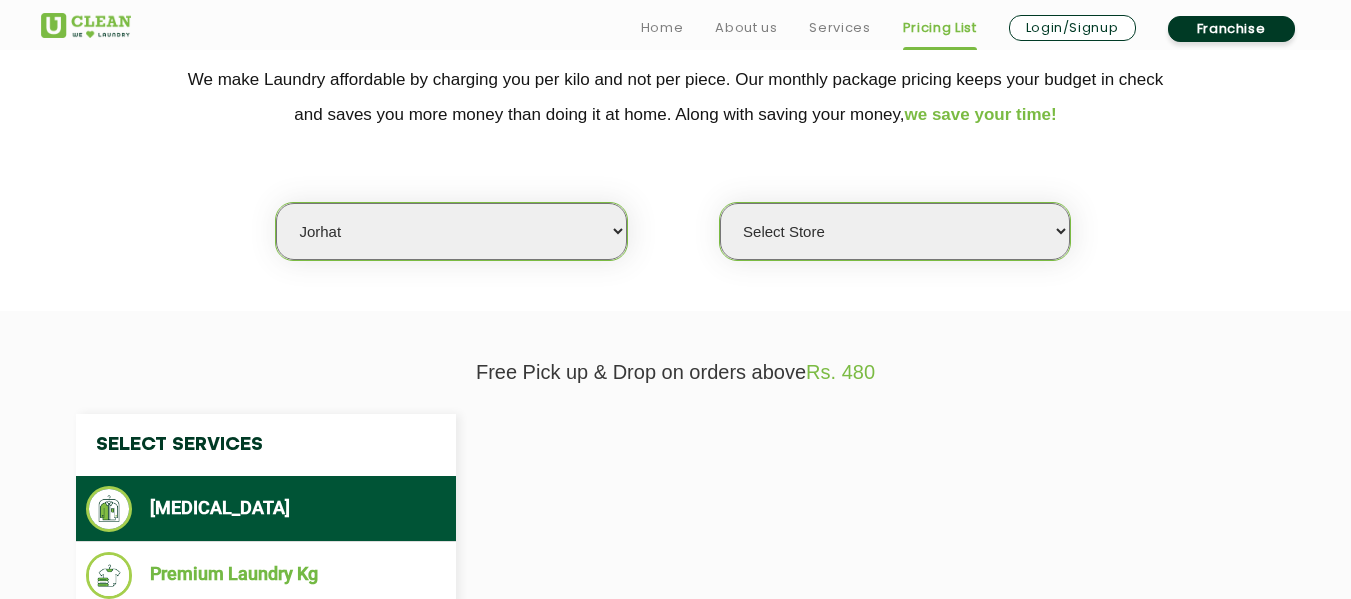 select on "0" 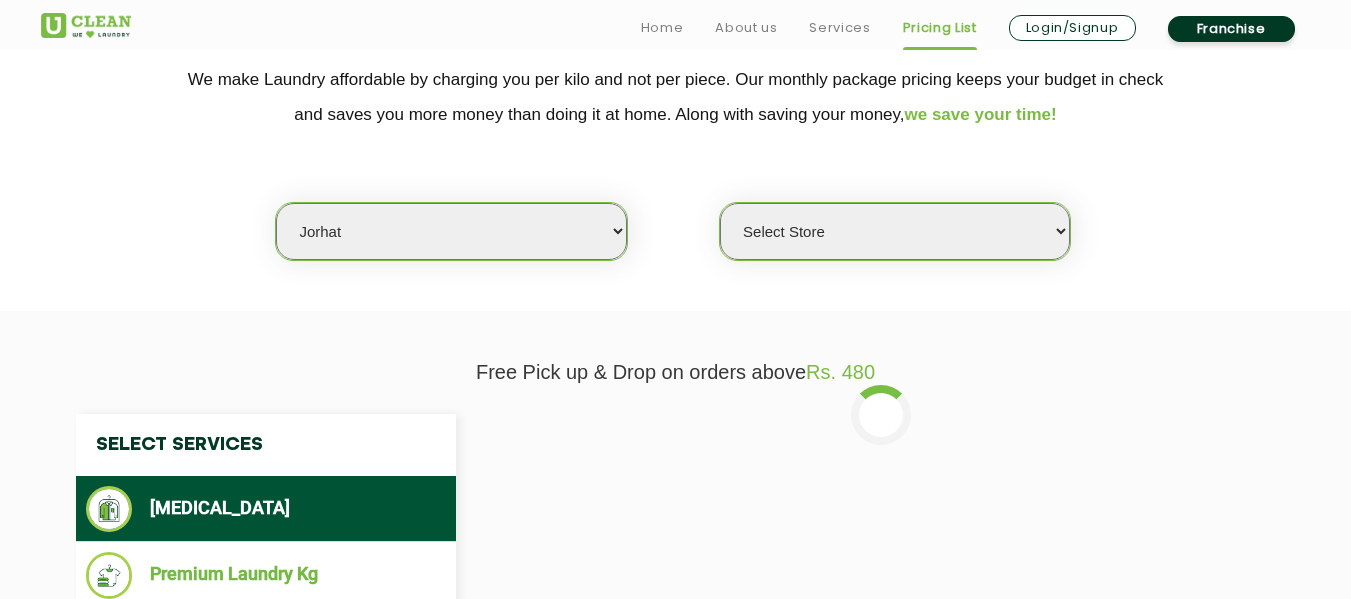 drag, startPoint x: 554, startPoint y: 573, endPoint x: 460, endPoint y: 228, distance: 357.57657 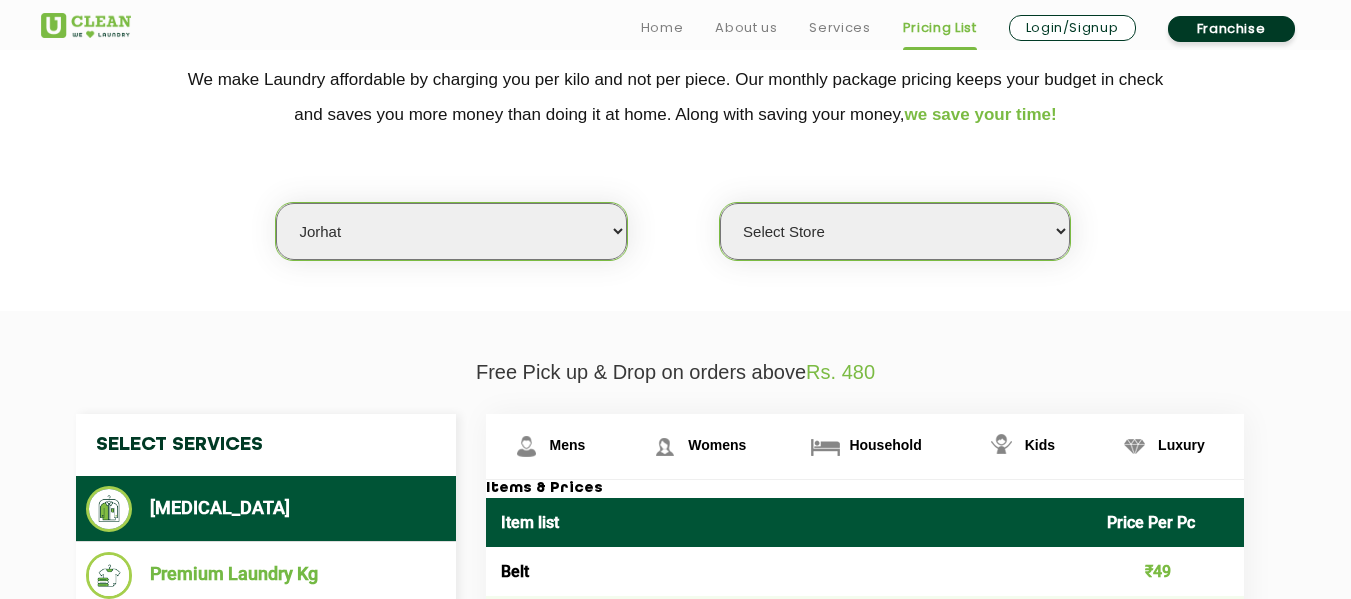 select on "5" 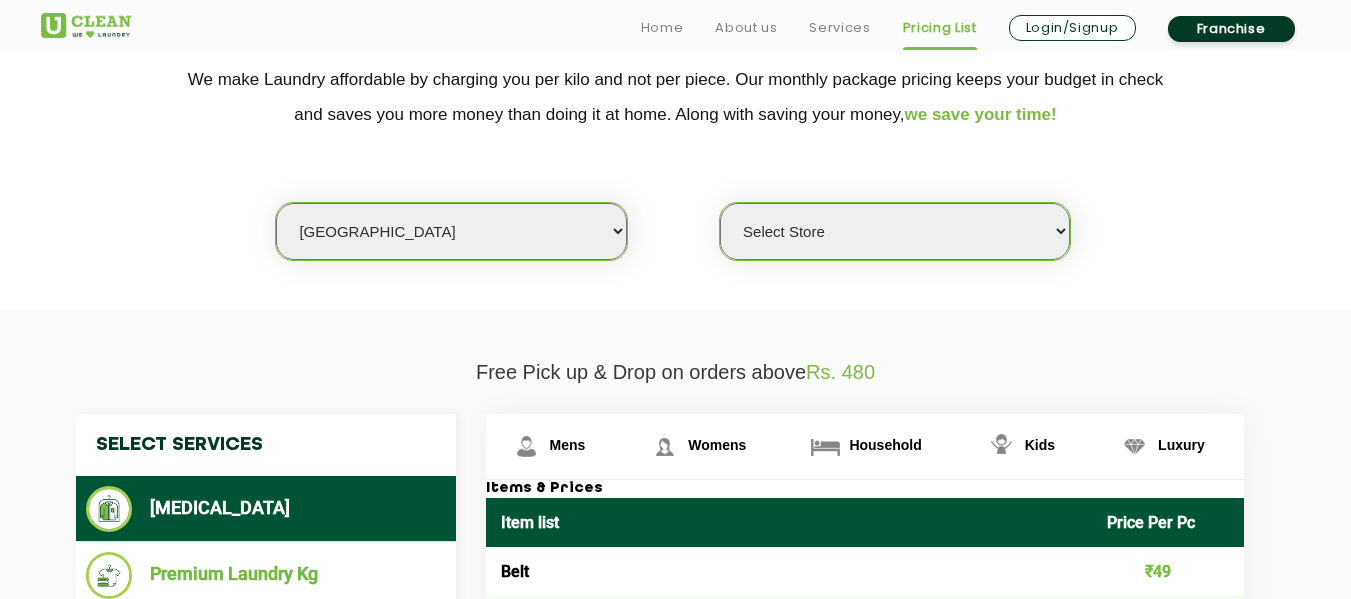 click on "Select city [GEOGRAPHIC_DATA] [GEOGRAPHIC_DATA] [GEOGRAPHIC_DATA] [GEOGRAPHIC_DATA] [GEOGRAPHIC_DATA] [GEOGRAPHIC_DATA] [GEOGRAPHIC_DATA] - [GEOGRAPHIC_DATA] Select [GEOGRAPHIC_DATA] [GEOGRAPHIC_DATA] [GEOGRAPHIC_DATA] [GEOGRAPHIC_DATA] [GEOGRAPHIC_DATA] [GEOGRAPHIC_DATA] [GEOGRAPHIC_DATA] [GEOGRAPHIC_DATA] [GEOGRAPHIC_DATA] [GEOGRAPHIC_DATA] [GEOGRAPHIC_DATA] [GEOGRAPHIC_DATA] [GEOGRAPHIC_DATA] [GEOGRAPHIC_DATA] [GEOGRAPHIC_DATA] [GEOGRAPHIC_DATA] [GEOGRAPHIC_DATA] [GEOGRAPHIC_DATA] [GEOGRAPHIC_DATA] [GEOGRAPHIC_DATA] [GEOGRAPHIC_DATA] [GEOGRAPHIC_DATA] [GEOGRAPHIC_DATA] [GEOGRAPHIC_DATA] [GEOGRAPHIC_DATA] [GEOGRAPHIC_DATA] [GEOGRAPHIC_DATA] [GEOGRAPHIC_DATA] [GEOGRAPHIC_DATA] [GEOGRAPHIC_DATA] [GEOGRAPHIC_DATA] [GEOGRAPHIC_DATA] [GEOGRAPHIC_DATA] [GEOGRAPHIC_DATA] [GEOGRAPHIC_DATA] [GEOGRAPHIC_DATA] [GEOGRAPHIC_DATA] [GEOGRAPHIC_DATA] [GEOGRAPHIC_DATA] [GEOGRAPHIC_DATA] [GEOGRAPHIC_DATA] [GEOGRAPHIC_DATA] [GEOGRAPHIC_DATA] [GEOGRAPHIC_DATA] [GEOGRAPHIC_DATA] [GEOGRAPHIC_DATA] [GEOGRAPHIC_DATA] [GEOGRAPHIC_DATA] [GEOGRAPHIC_DATA] [GEOGRAPHIC_DATA] [GEOGRAPHIC_DATA] [GEOGRAPHIC_DATA] [GEOGRAPHIC_DATA] [GEOGRAPHIC_DATA] [GEOGRAPHIC_DATA] [GEOGRAPHIC_DATA] [GEOGRAPHIC_DATA] [GEOGRAPHIC_DATA] [GEOGRAPHIC_DATA] [GEOGRAPHIC_DATA] [GEOGRAPHIC_DATA] [GEOGRAPHIC_DATA] [GEOGRAPHIC_DATA] [GEOGRAPHIC_DATA] [GEOGRAPHIC_DATA] [GEOGRAPHIC_DATA] [GEOGRAPHIC_DATA] [GEOGRAPHIC_DATA] [GEOGRAPHIC_DATA] [GEOGRAPHIC_DATA] [GEOGRAPHIC_DATA] [GEOGRAPHIC_DATA] [GEOGRAPHIC_DATA] [GEOGRAPHIC_DATA] [GEOGRAPHIC_DATA] [GEOGRAPHIC_DATA] [GEOGRAPHIC_DATA] [GEOGRAPHIC_DATA] - Select [GEOGRAPHIC_DATA] [GEOGRAPHIC_DATA] [GEOGRAPHIC_DATA] [GEOGRAPHIC_DATA] [GEOGRAPHIC_DATA] [GEOGRAPHIC_DATA] [GEOGRAPHIC_DATA] [GEOGRAPHIC_DATA] [GEOGRAPHIC_DATA] [GEOGRAPHIC_DATA] [GEOGRAPHIC_DATA] [GEOGRAPHIC_DATA] [GEOGRAPHIC_DATA] [GEOGRAPHIC_DATA] [GEOGRAPHIC_DATA] [GEOGRAPHIC_DATA] [GEOGRAPHIC_DATA] [GEOGRAPHIC_DATA] [GEOGRAPHIC_DATA] [GEOGRAPHIC_DATA] [GEOGRAPHIC_DATA] [GEOGRAPHIC_DATA] [GEOGRAPHIC_DATA] [GEOGRAPHIC_DATA] [GEOGRAPHIC_DATA] [GEOGRAPHIC_DATA] [GEOGRAPHIC_DATA] [GEOGRAPHIC_DATA] [GEOGRAPHIC_DATA] [GEOGRAPHIC_DATA] [GEOGRAPHIC_DATA] [GEOGRAPHIC_DATA]" at bounding box center (451, 231) 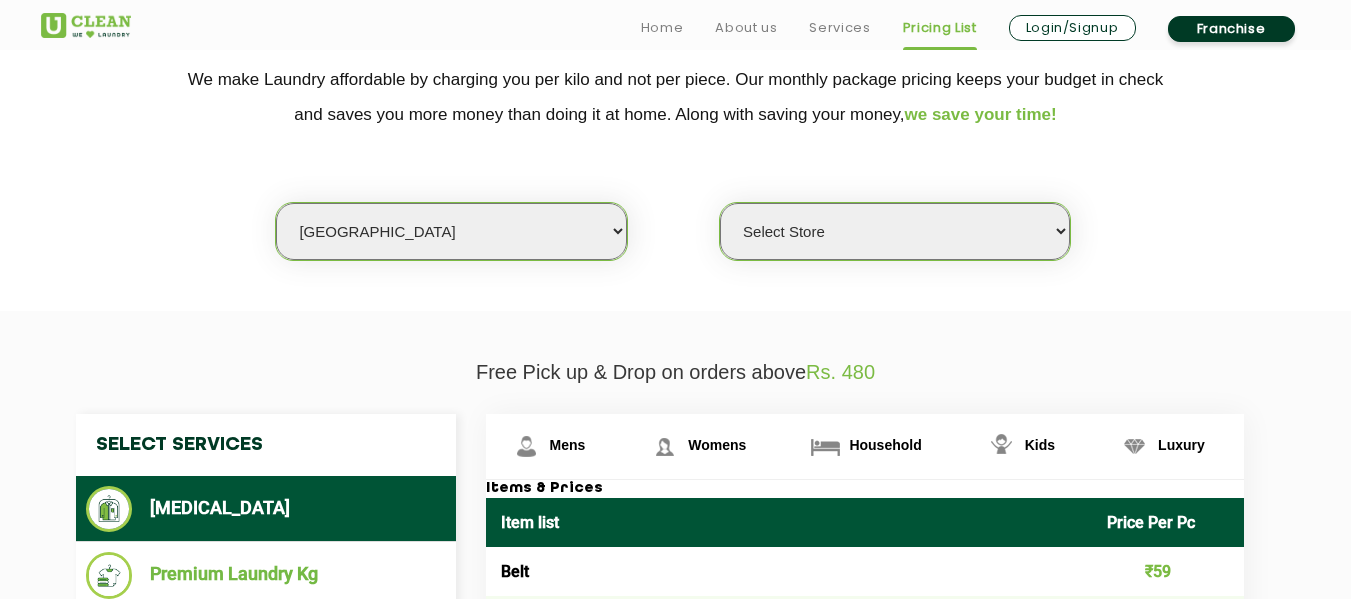 click on "Select Store UClean Narsingi UClean Nizampet UClean Sangareddy UClean Gachibowli [GEOGRAPHIC_DATA] Tellapur [GEOGRAPHIC_DATA] [GEOGRAPHIC_DATA] [PERSON_NAME][GEOGRAPHIC_DATA] [GEOGRAPHIC_DATA] Kokapet [GEOGRAPHIC_DATA] - [GEOGRAPHIC_DATA]" at bounding box center (895, 231) 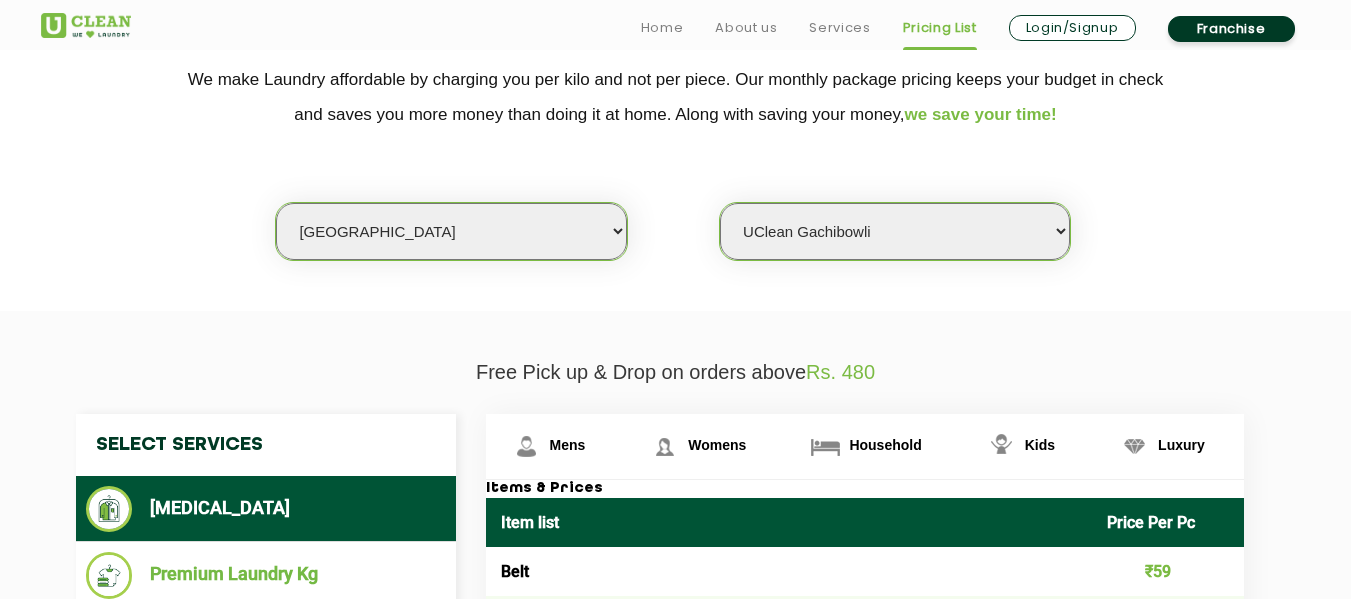 click on "Select Store UClean Narsingi UClean Nizampet UClean Sangareddy UClean Gachibowli [GEOGRAPHIC_DATA] Tellapur [GEOGRAPHIC_DATA] [GEOGRAPHIC_DATA] [PERSON_NAME][GEOGRAPHIC_DATA] [GEOGRAPHIC_DATA] Kokapet [GEOGRAPHIC_DATA] - [GEOGRAPHIC_DATA]" at bounding box center [895, 231] 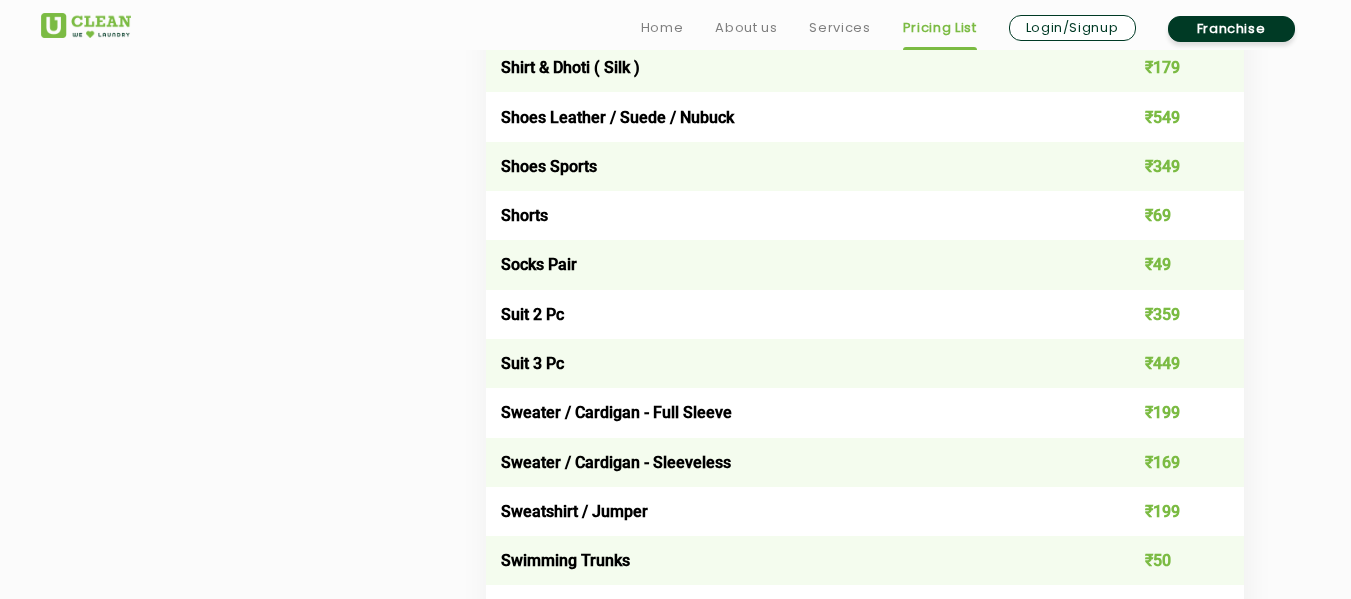 scroll, scrollTop: 3050, scrollLeft: 0, axis: vertical 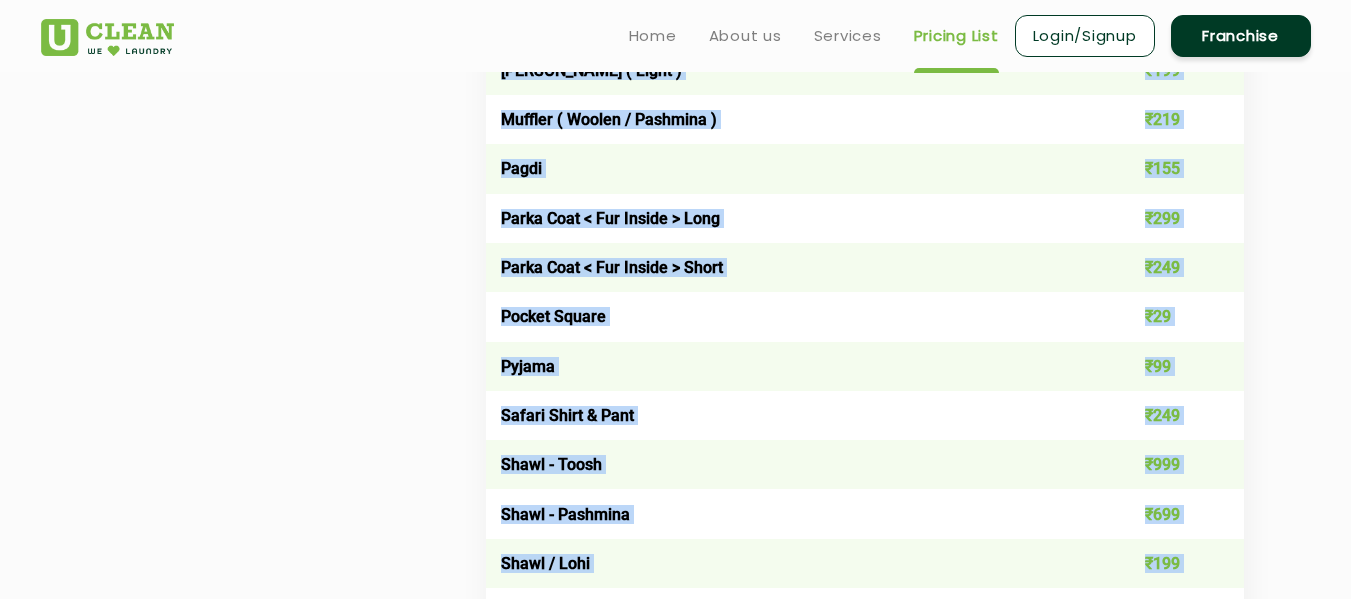 drag, startPoint x: 854, startPoint y: 186, endPoint x: 878, endPoint y: 113, distance: 76.843994 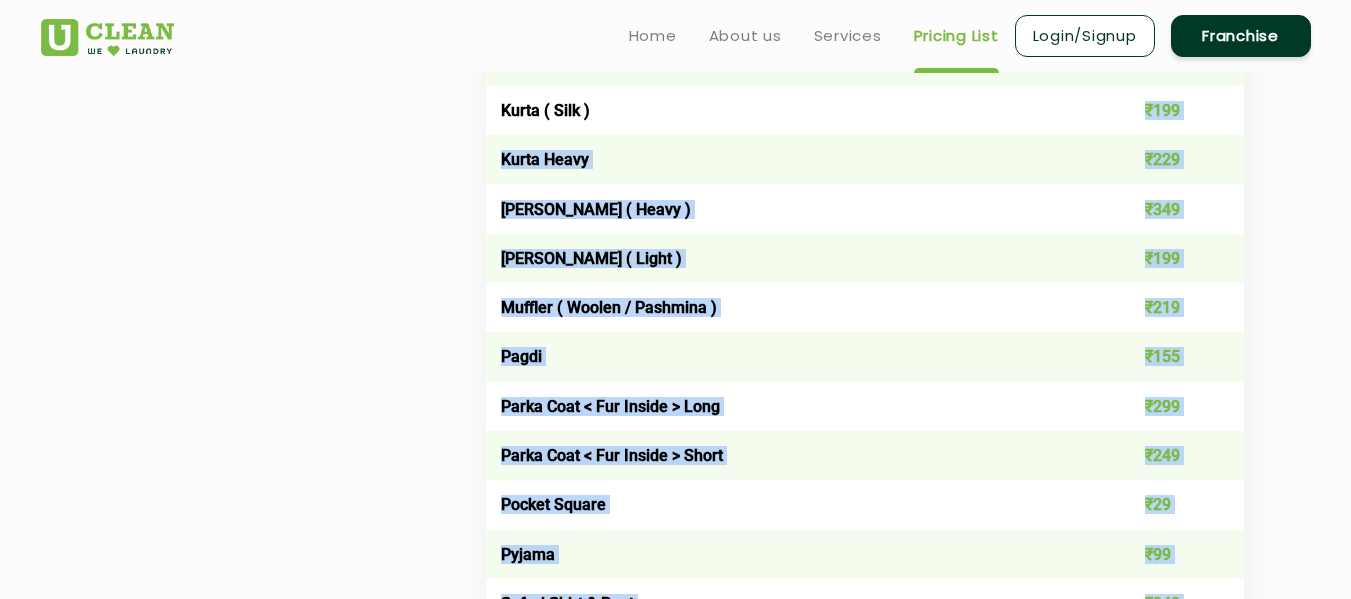 click on "Pyjama" at bounding box center [789, 554] 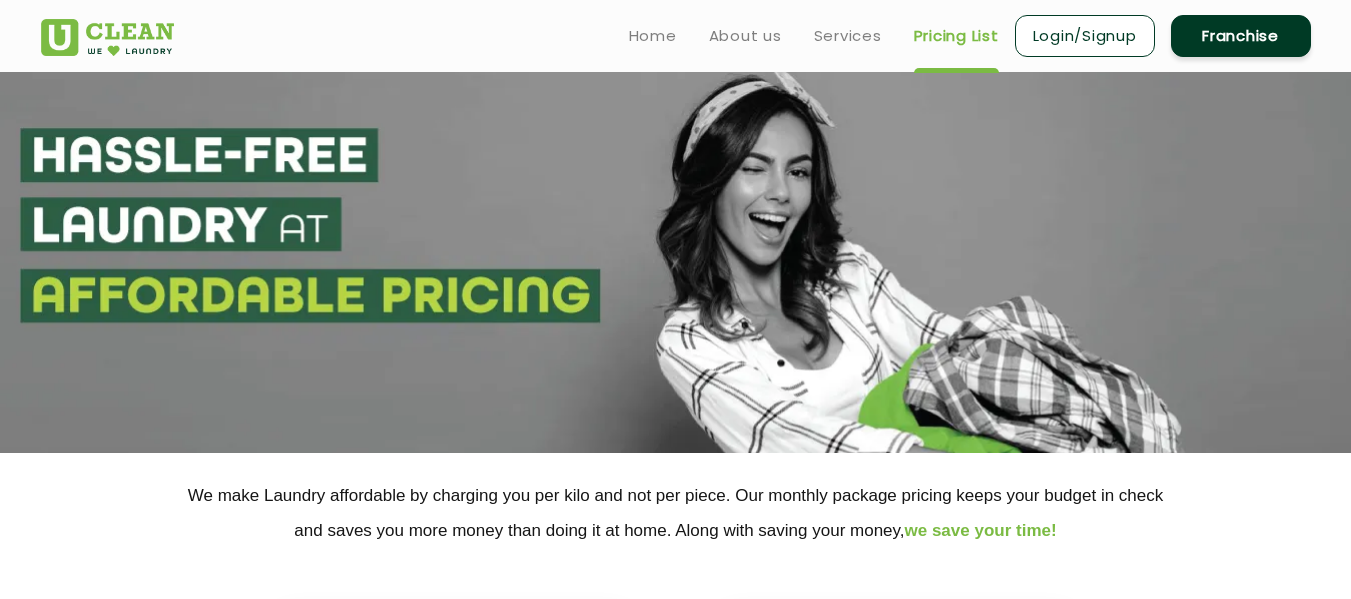 scroll, scrollTop: 0, scrollLeft: 0, axis: both 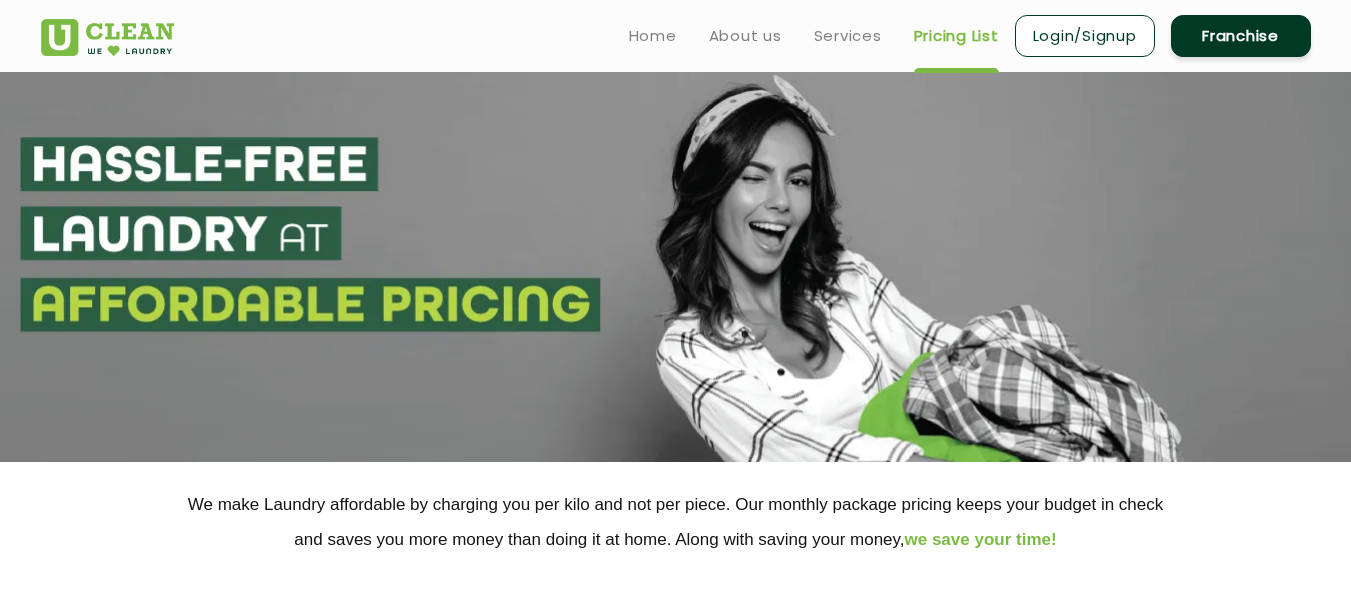 drag, startPoint x: 841, startPoint y: 567, endPoint x: 901, endPoint y: 161, distance: 410.40955 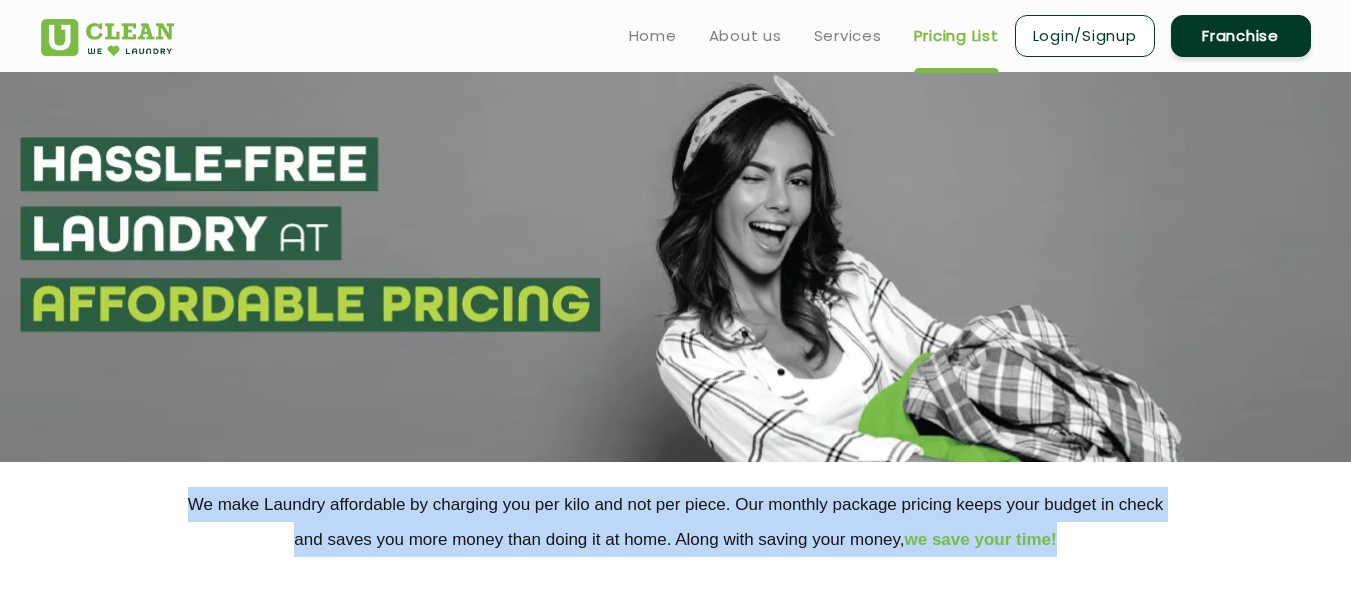 drag, startPoint x: 901, startPoint y: 161, endPoint x: 899, endPoint y: 306, distance: 145.0138 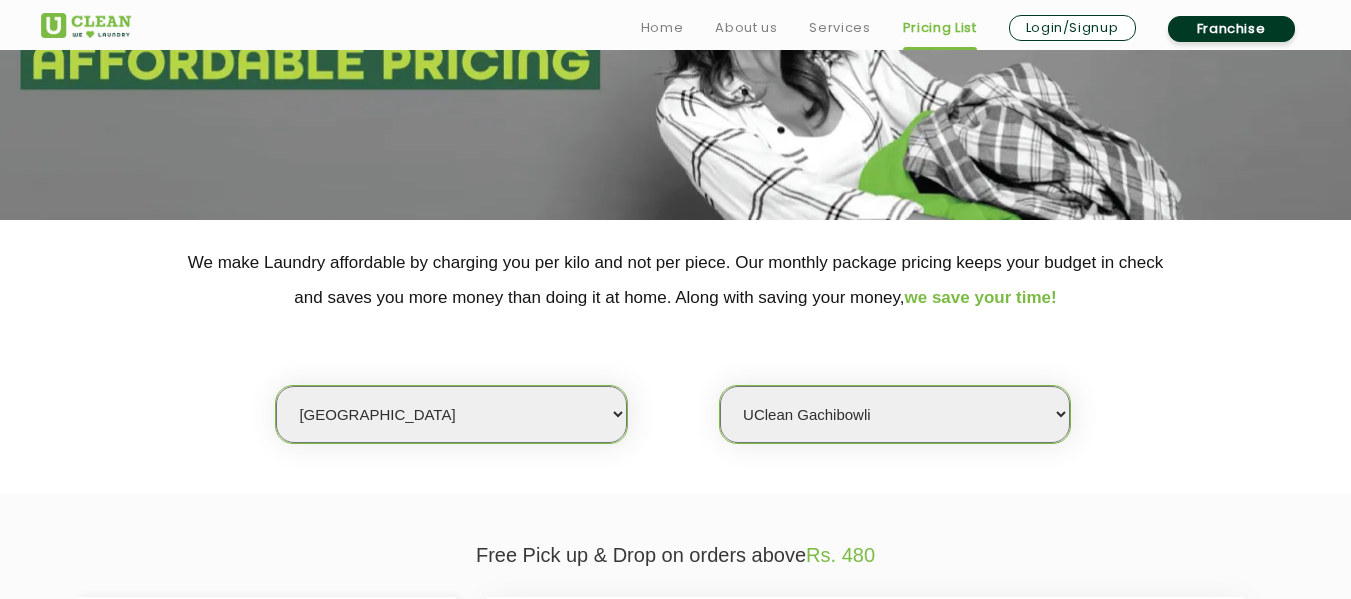 scroll, scrollTop: 252, scrollLeft: 0, axis: vertical 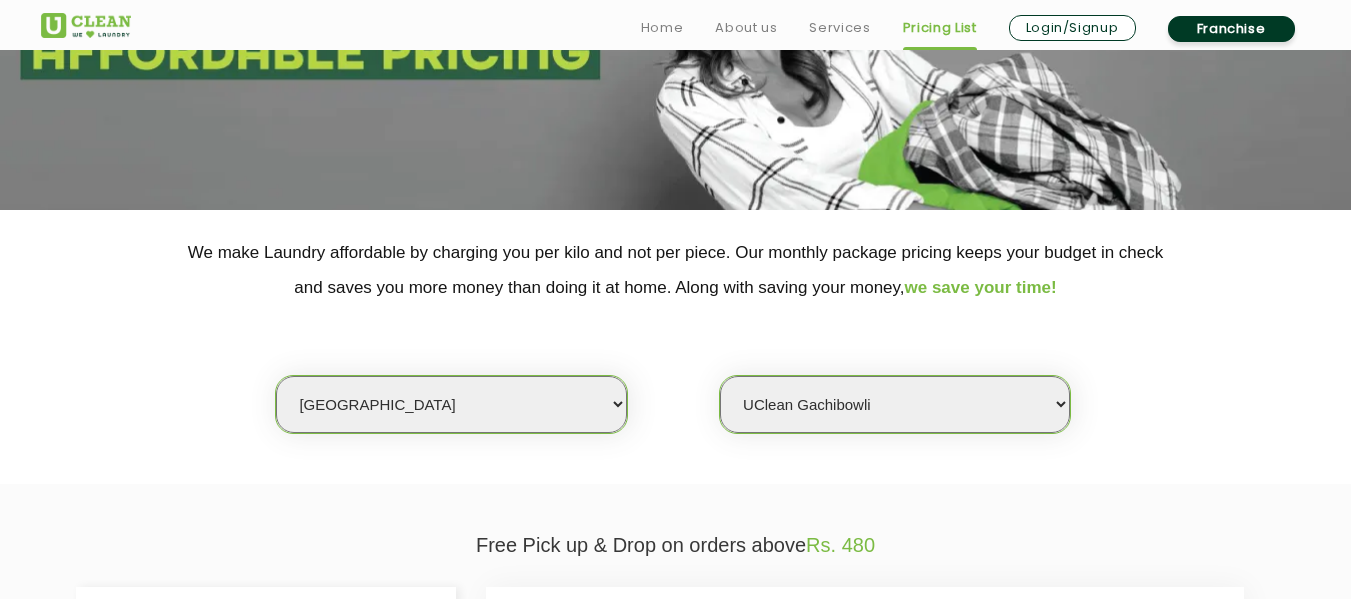 click on "Select Store UClean Narsingi UClean Nizampet UClean Sangareddy UClean Gachibowli [GEOGRAPHIC_DATA] Tellapur [GEOGRAPHIC_DATA] [GEOGRAPHIC_DATA] [PERSON_NAME][GEOGRAPHIC_DATA] [GEOGRAPHIC_DATA] Kokapet [GEOGRAPHIC_DATA] - [GEOGRAPHIC_DATA]" at bounding box center [895, 404] 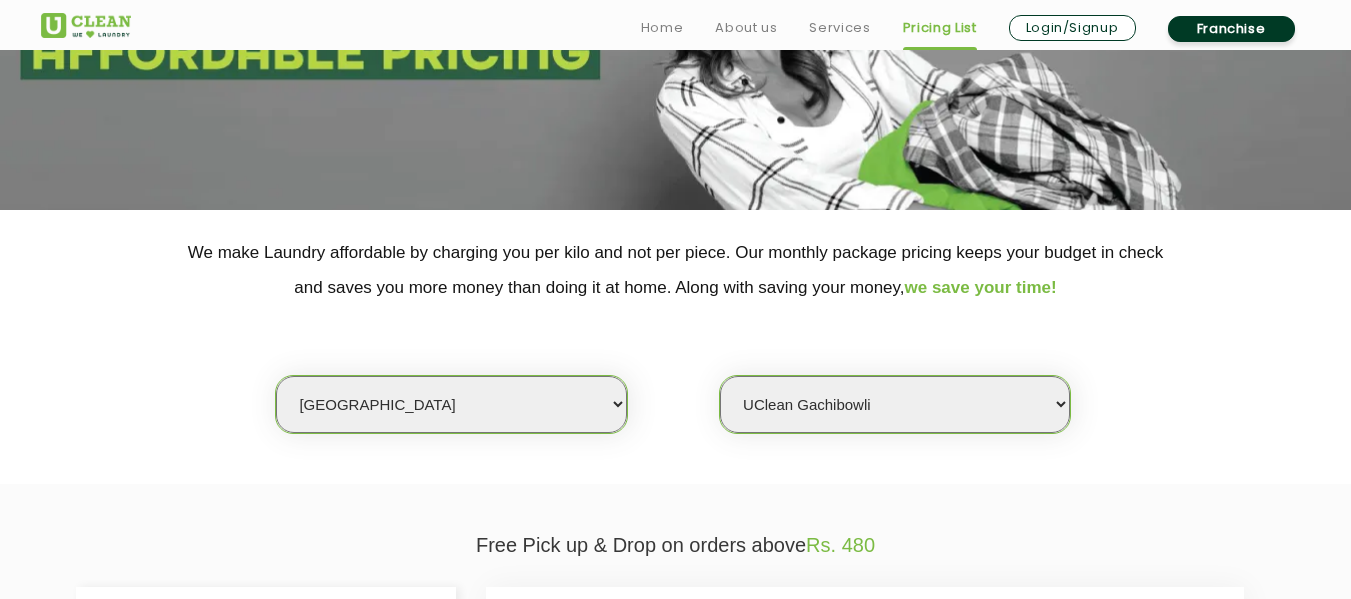 select on "590" 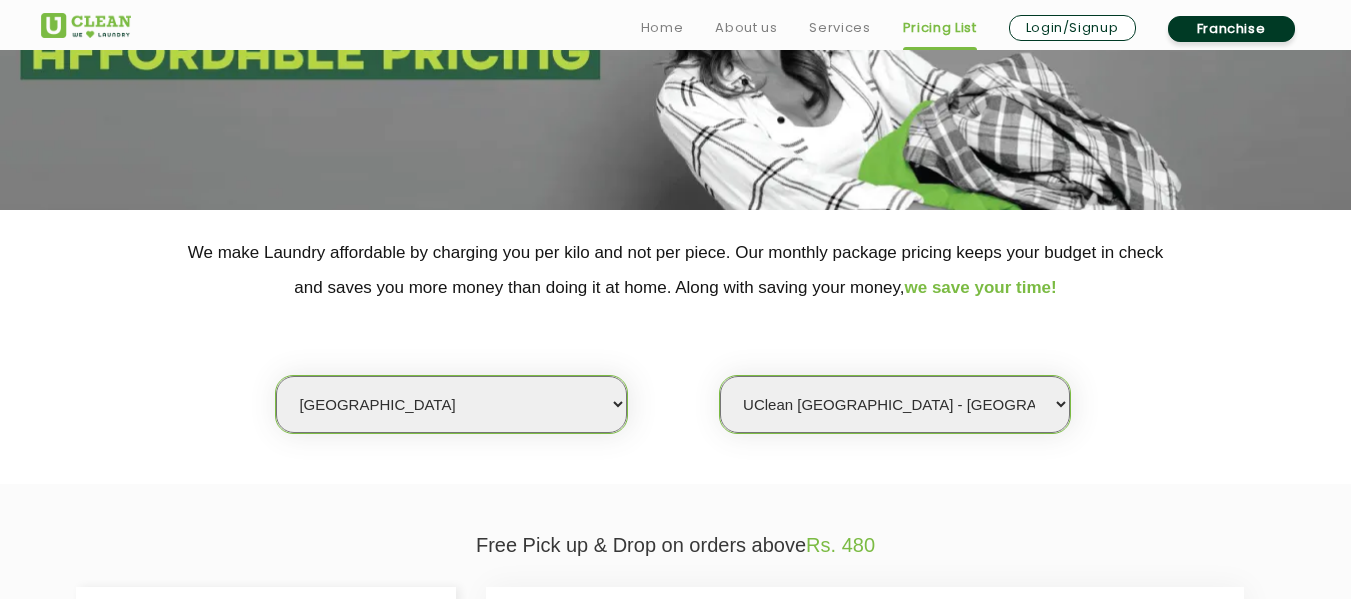 click on "Select Store UClean Narsingi UClean Nizampet UClean Sangareddy UClean Gachibowli [GEOGRAPHIC_DATA] Tellapur [GEOGRAPHIC_DATA] [GEOGRAPHIC_DATA] [PERSON_NAME][GEOGRAPHIC_DATA] [GEOGRAPHIC_DATA] Kokapet [GEOGRAPHIC_DATA] - [GEOGRAPHIC_DATA]" at bounding box center [895, 404] 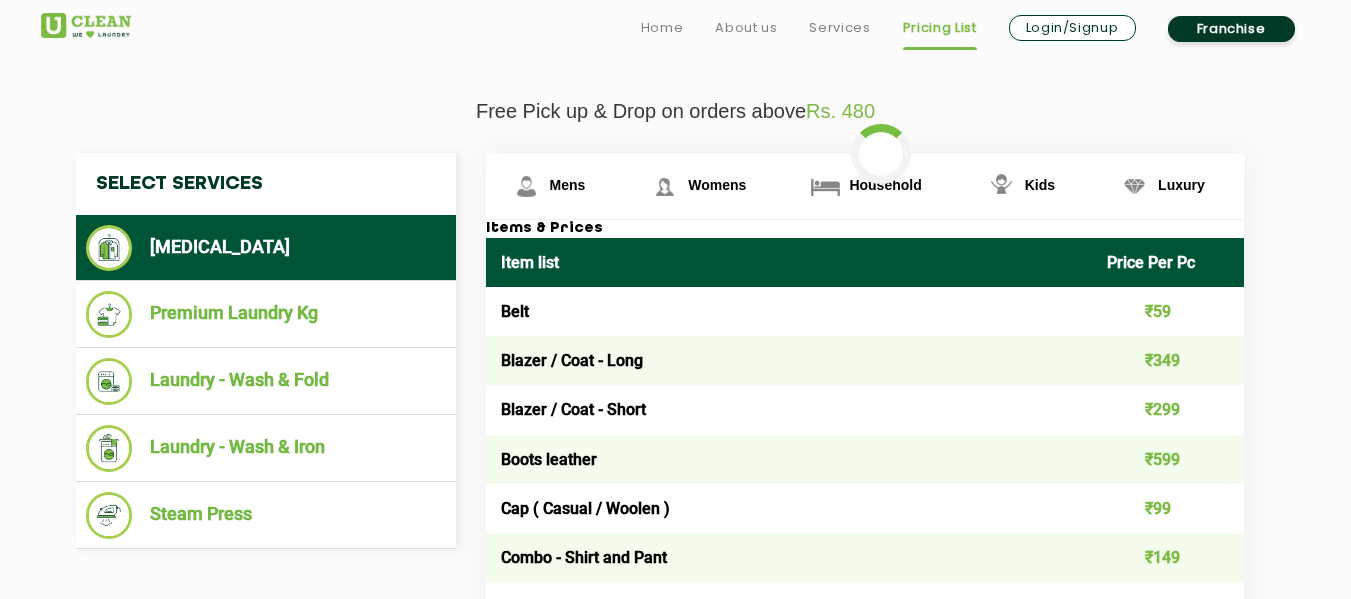 scroll, scrollTop: 694, scrollLeft: 0, axis: vertical 